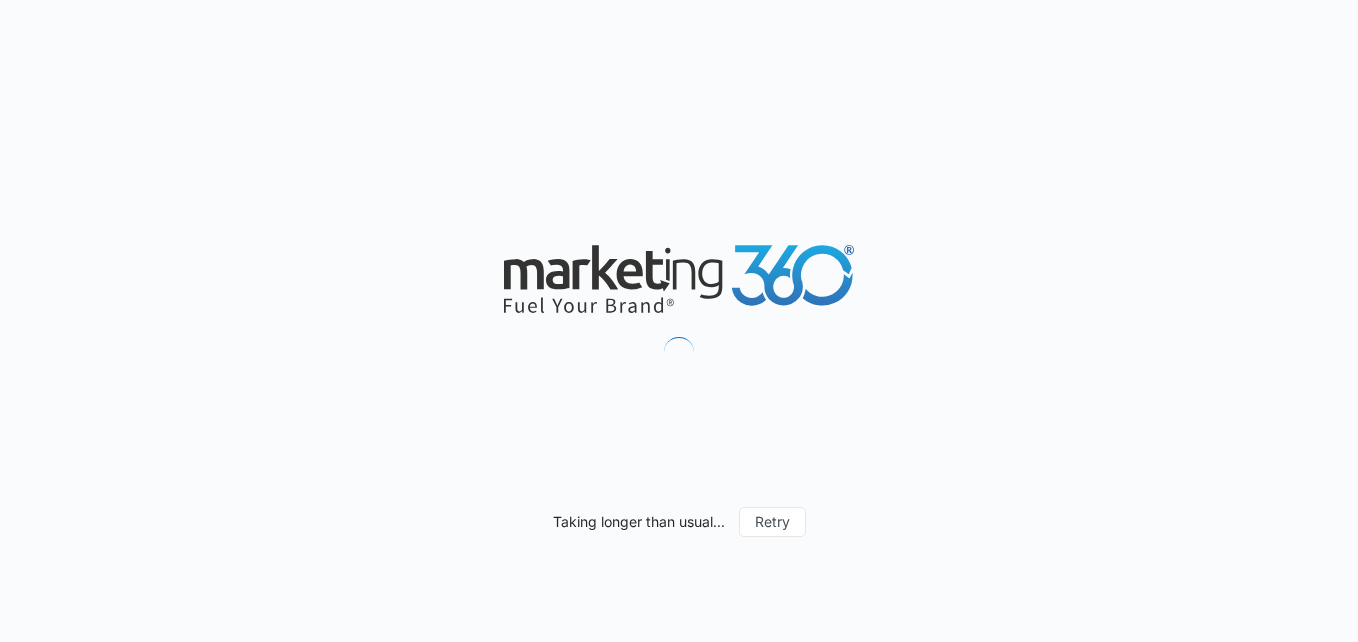 scroll, scrollTop: 0, scrollLeft: 0, axis: both 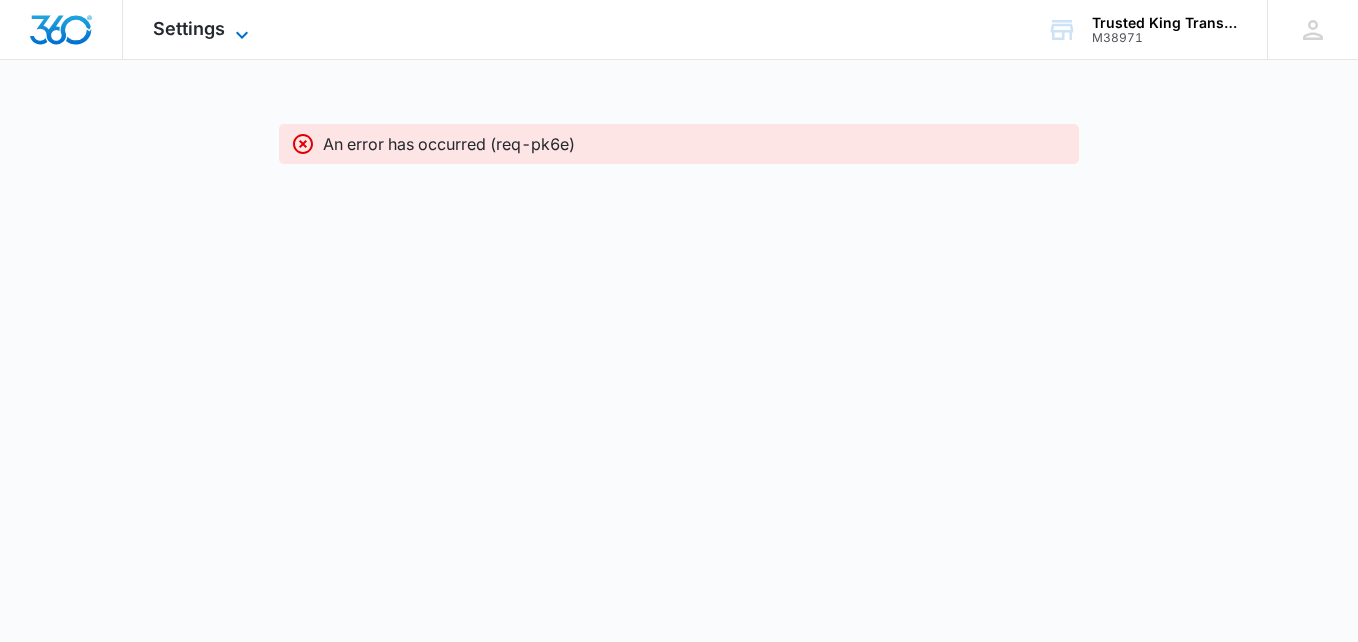 click on "Settings" at bounding box center [189, 28] 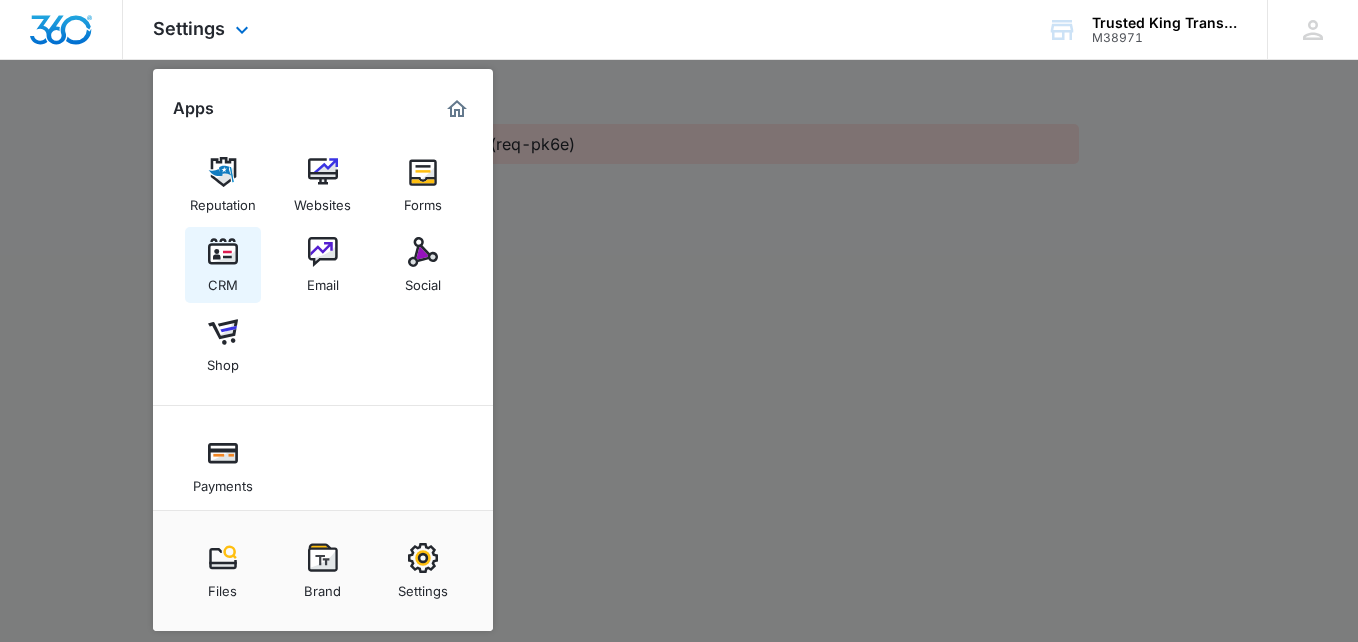 click on "CRM" at bounding box center [223, 280] 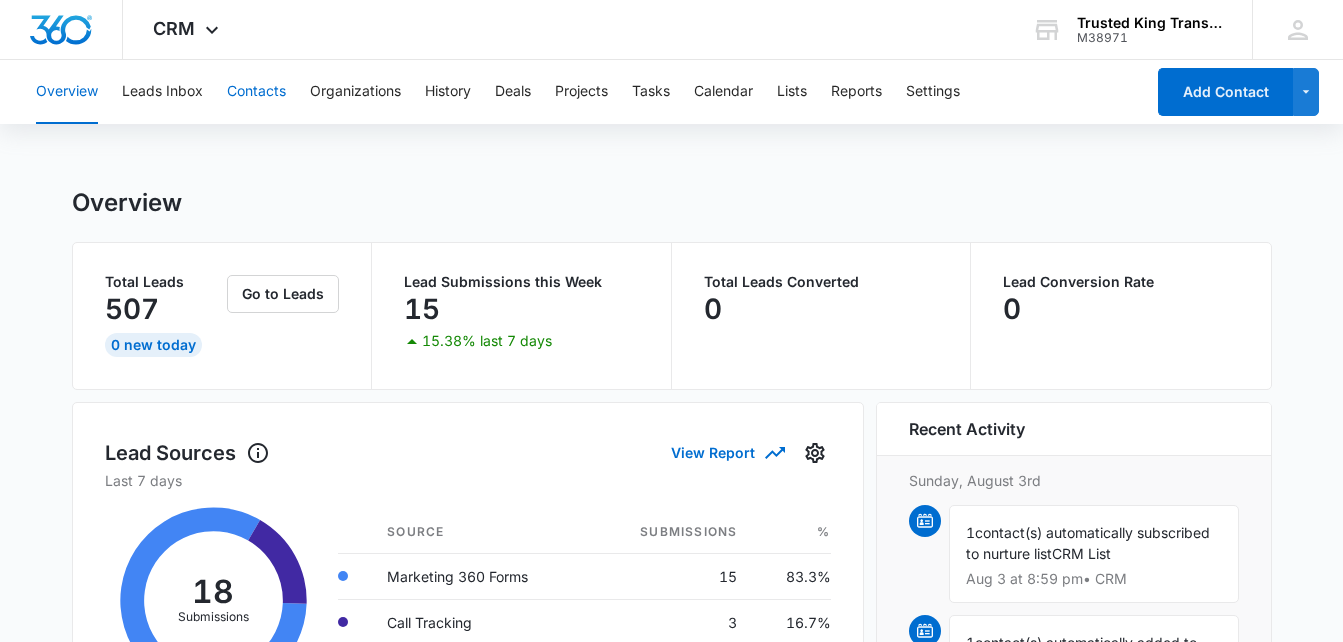click on "Contacts" at bounding box center (256, 92) 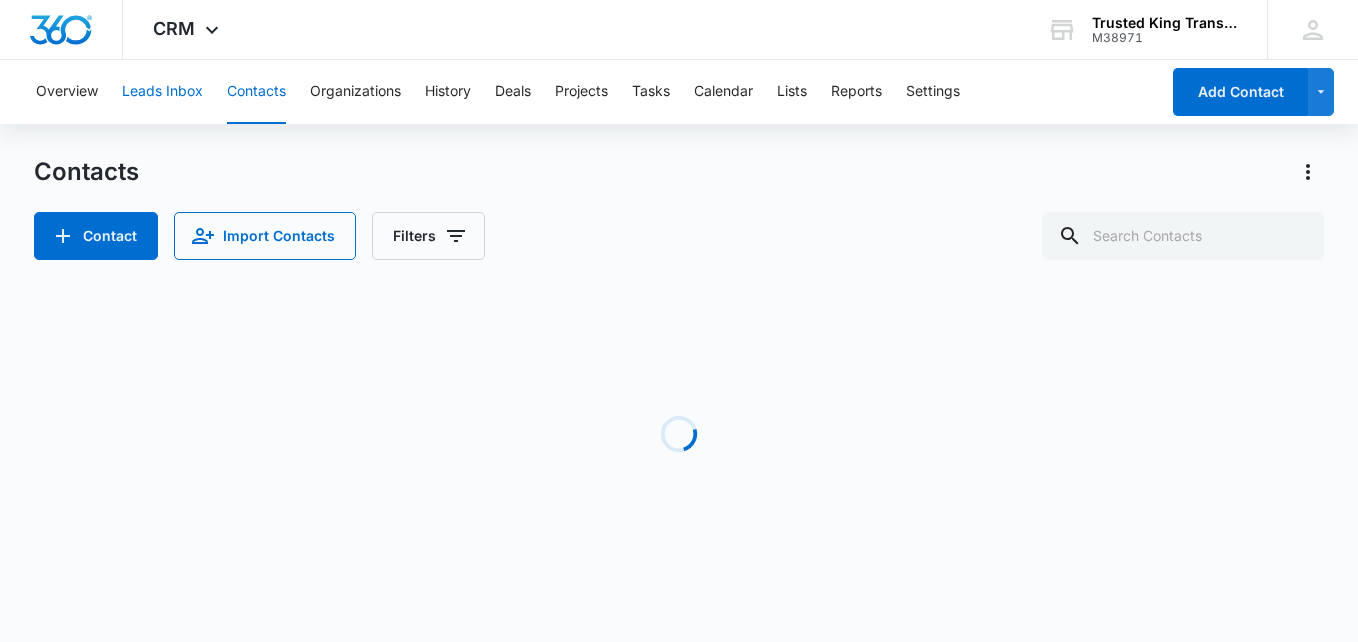click on "Leads Inbox" at bounding box center [162, 92] 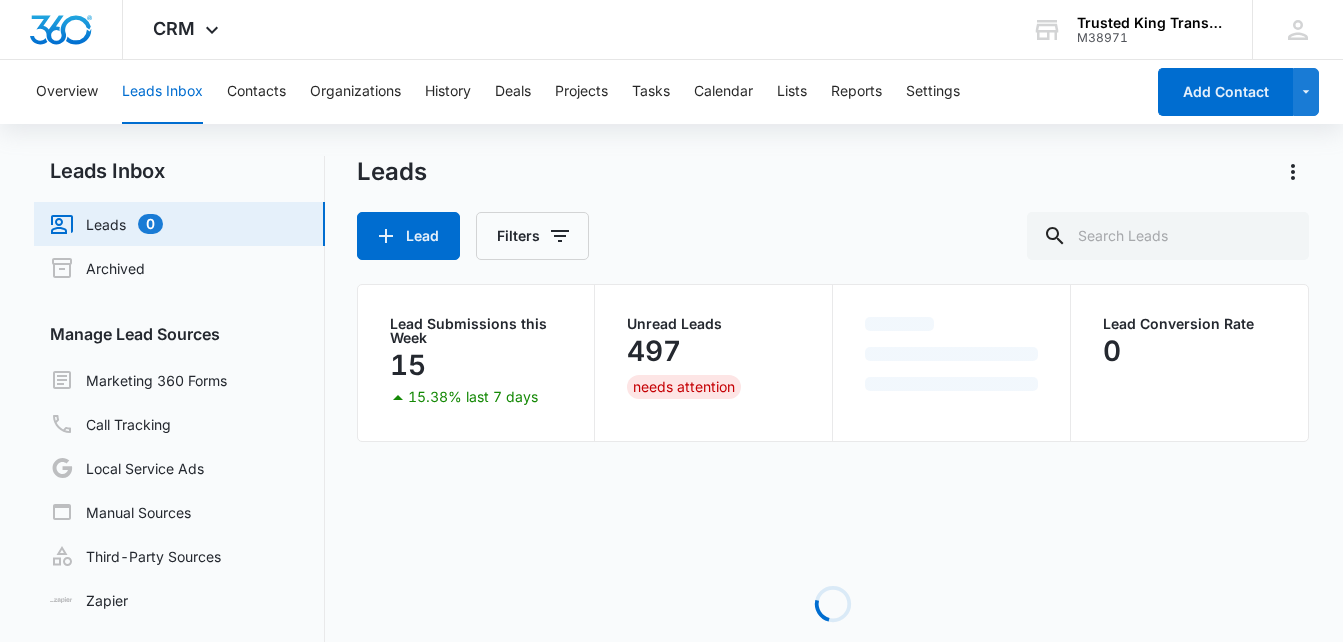 scroll, scrollTop: 0, scrollLeft: 0, axis: both 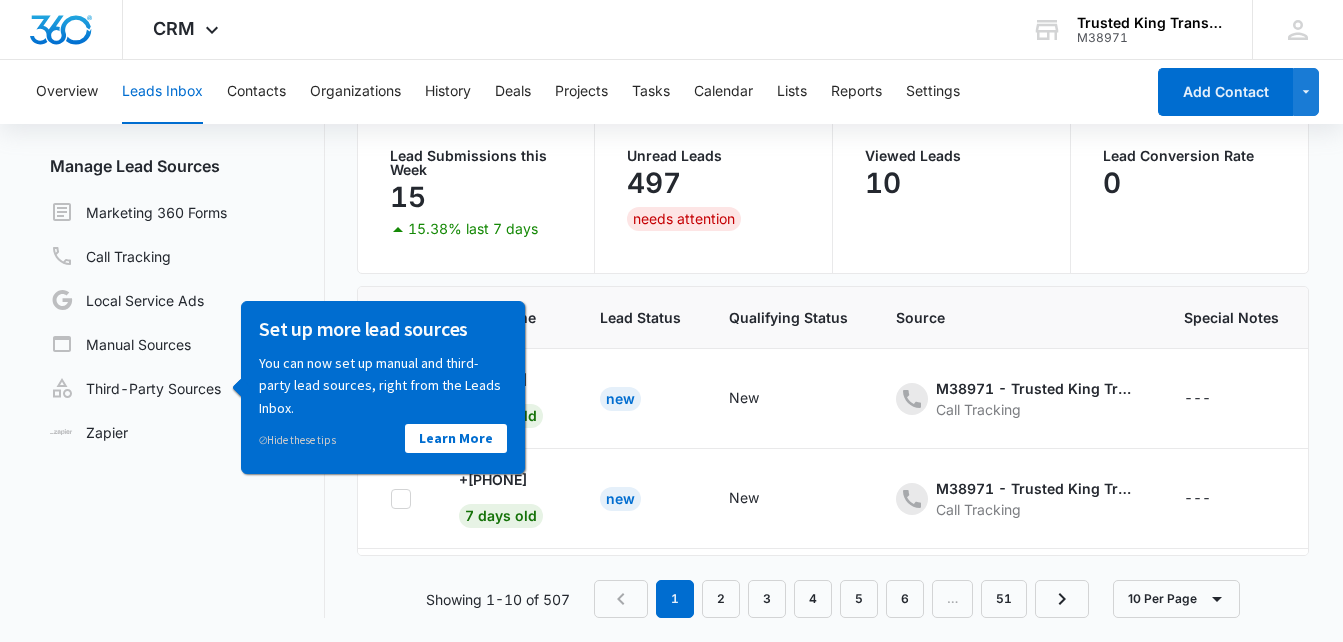 click on "Leads Inbox Leads 497 Archived Manage Lead Sources Marketing 360 Forms Call Tracking Local Service Ads Manual Sources Third-Party Sources Zapier" at bounding box center (179, 303) 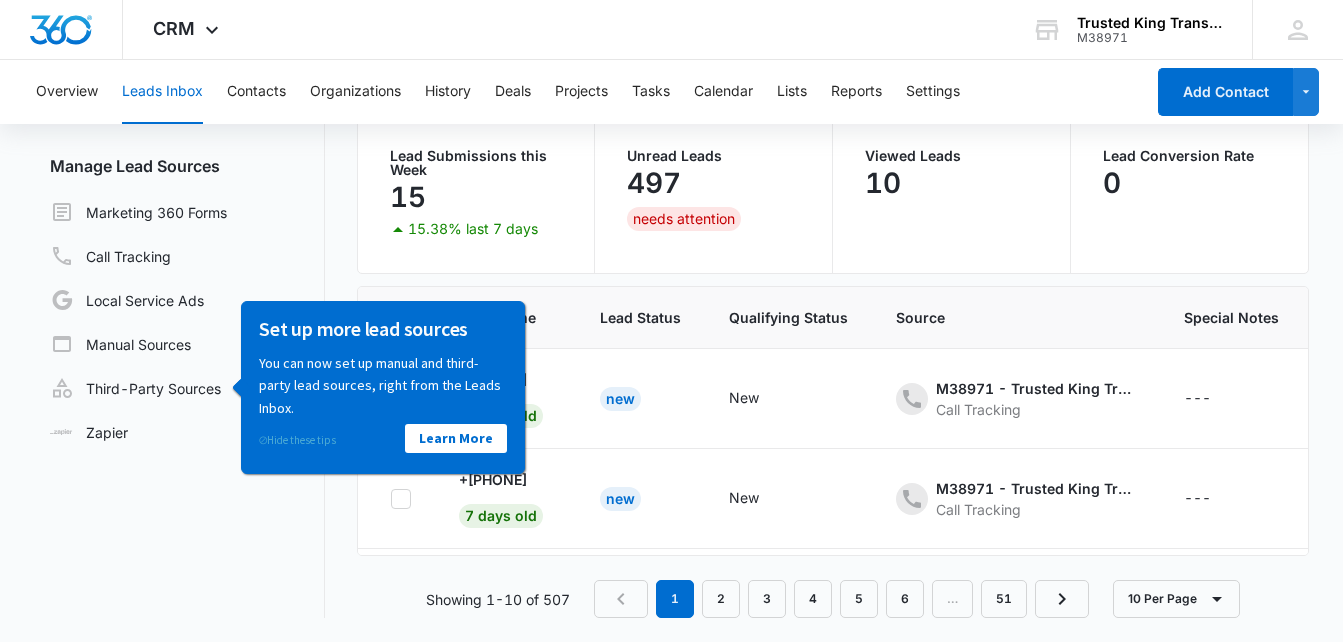 click on "⊘  Hide these tips" at bounding box center [297, 439] 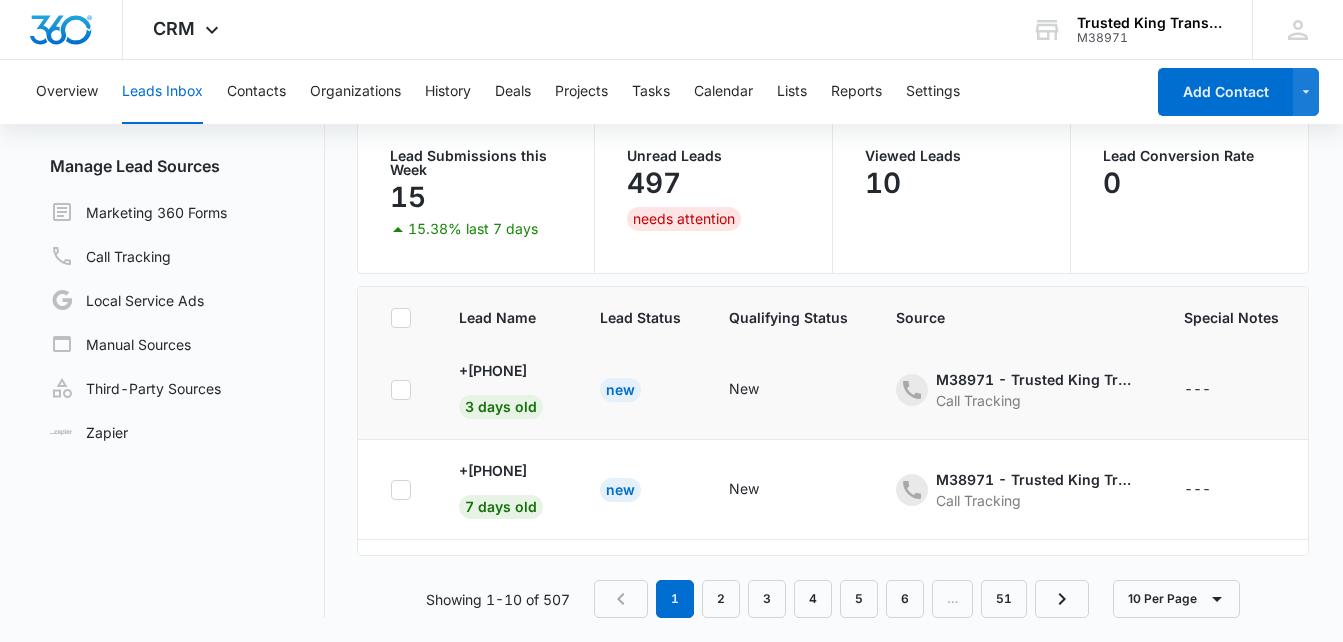 scroll, scrollTop: 0, scrollLeft: 0, axis: both 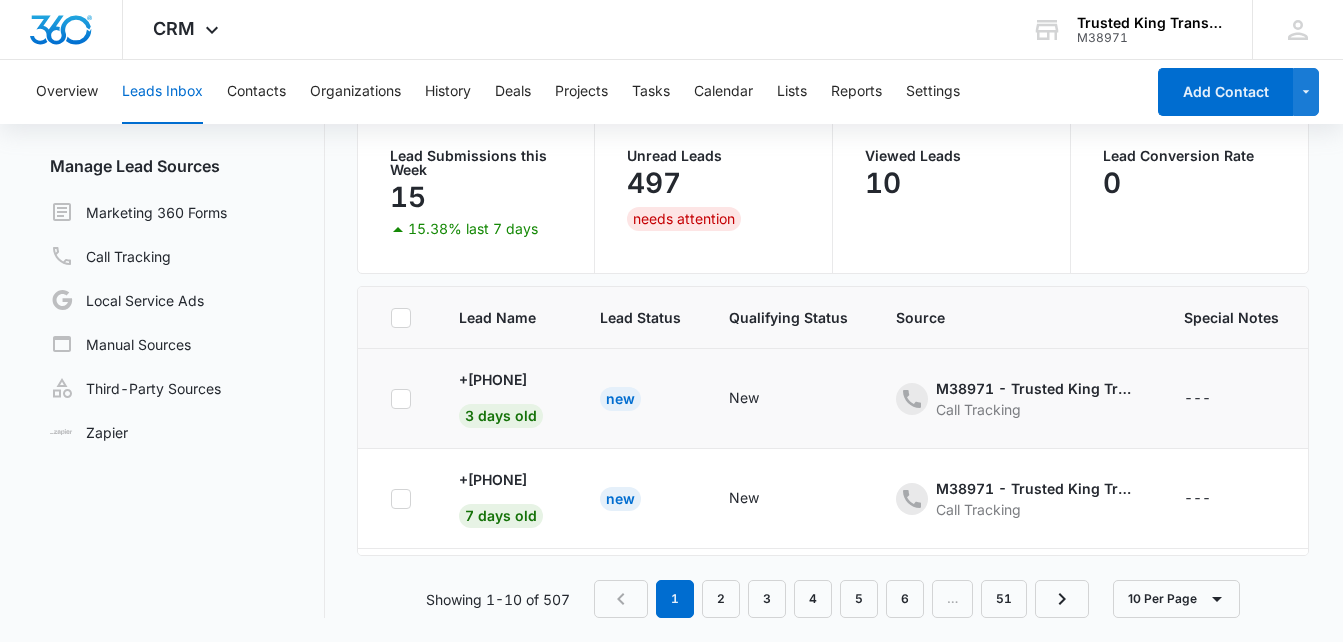 click on "M38971 - Trusted King Transportation Drivers University - Ads Call Tracking" at bounding box center [1016, 399] 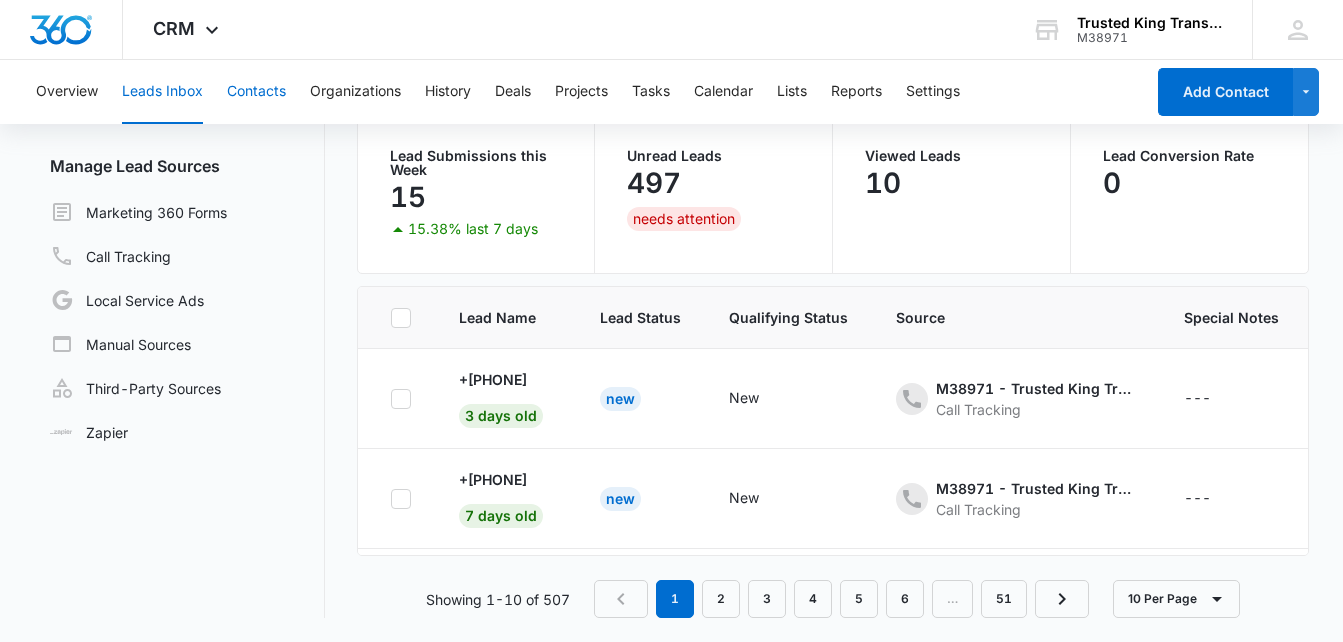 click on "Contacts" at bounding box center [256, 92] 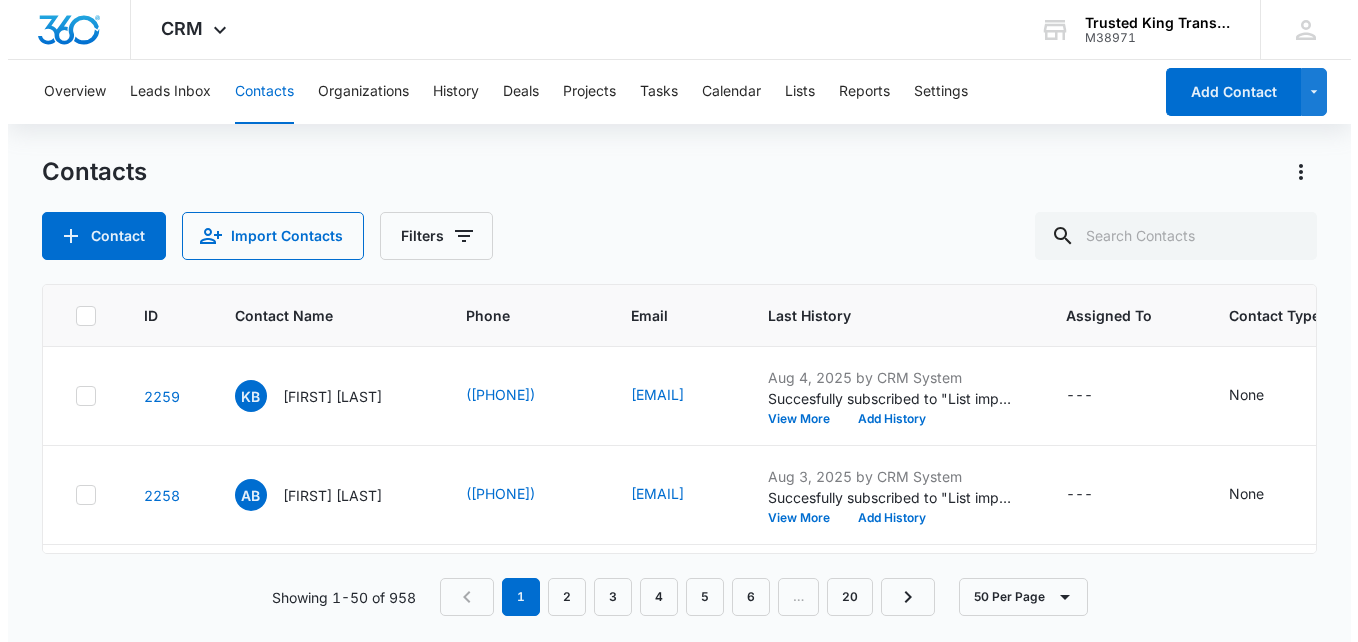 scroll, scrollTop: 0, scrollLeft: 0, axis: both 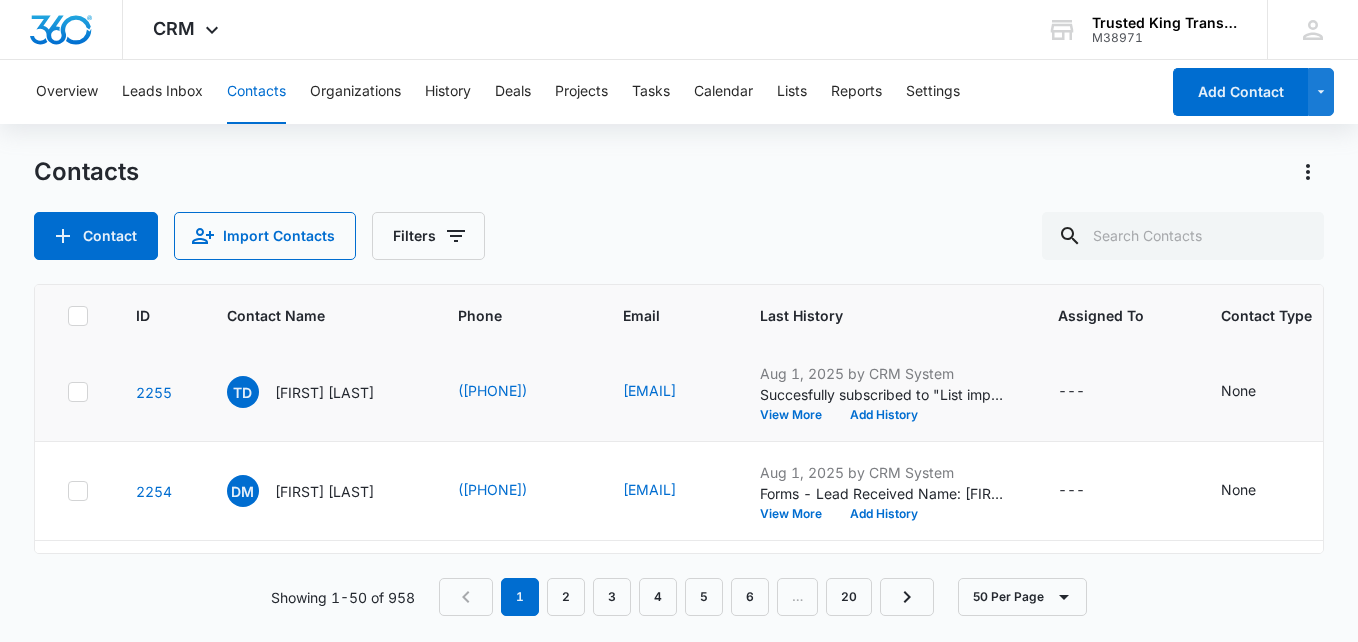 drag, startPoint x: 870, startPoint y: 388, endPoint x: 715, endPoint y: 369, distance: 156.16017 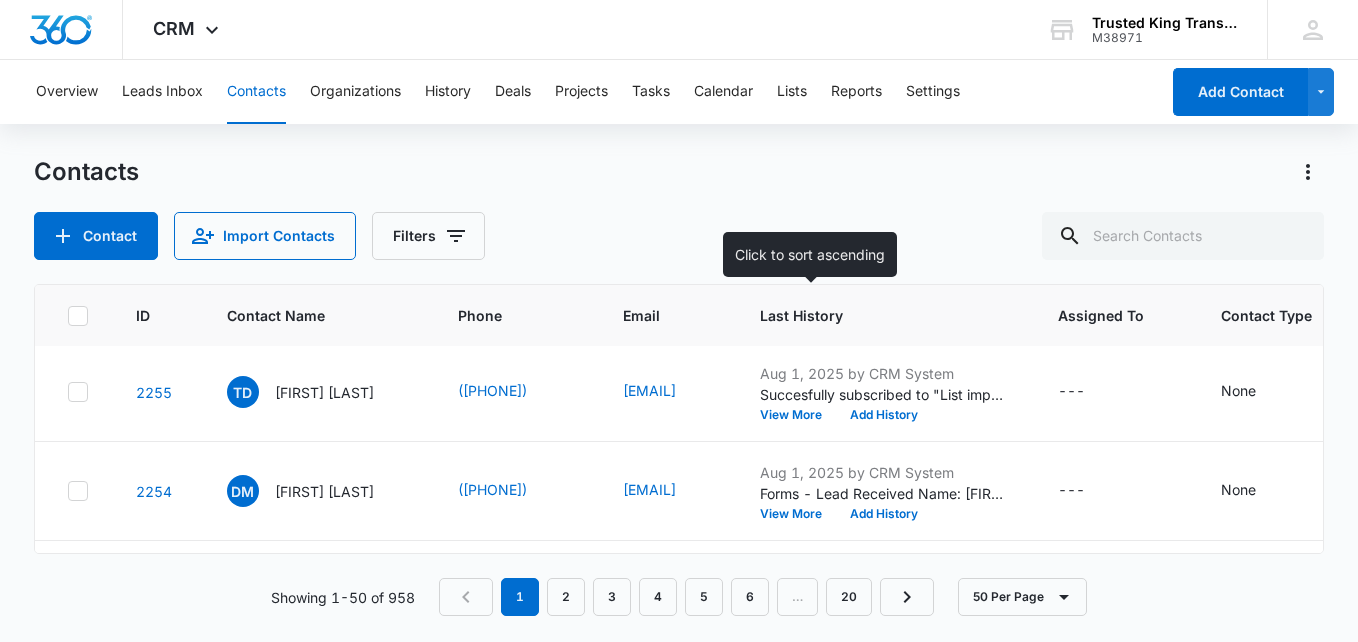copy on "[EMAIL]" 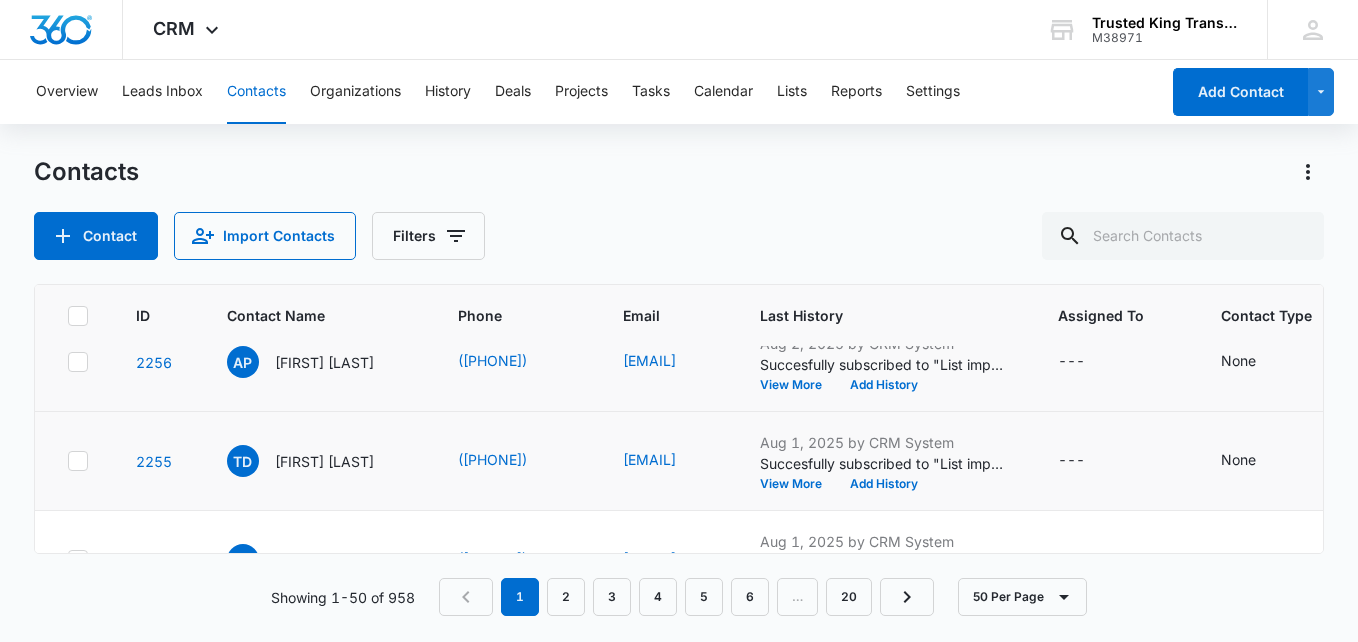 scroll, scrollTop: 300, scrollLeft: 0, axis: vertical 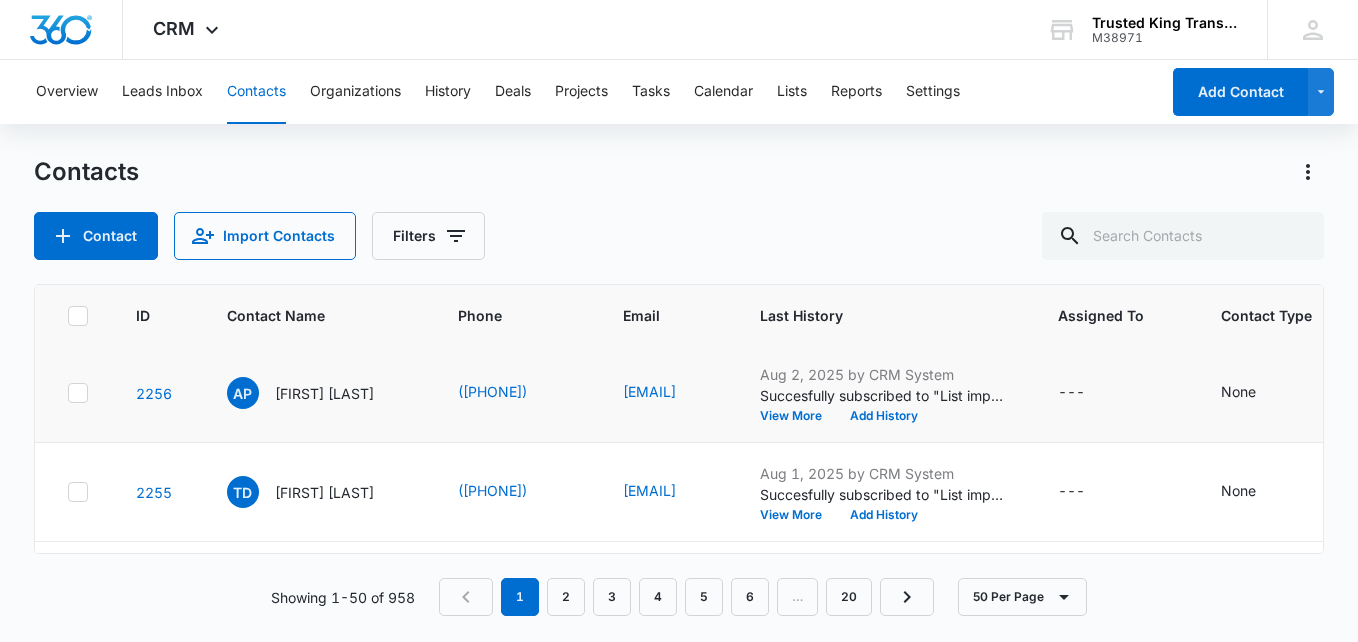 drag, startPoint x: 833, startPoint y: 389, endPoint x: 678, endPoint y: 383, distance: 155.11609 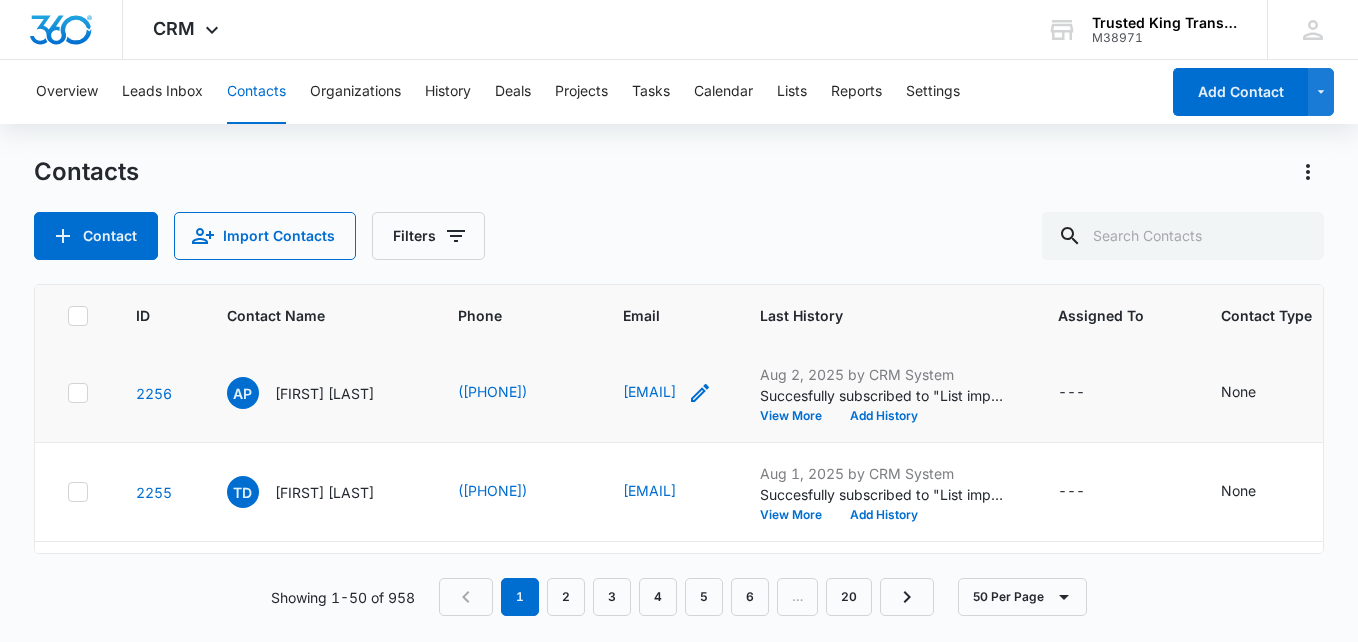 drag, startPoint x: 688, startPoint y: 397, endPoint x: 822, endPoint y: 390, distance: 134.18271 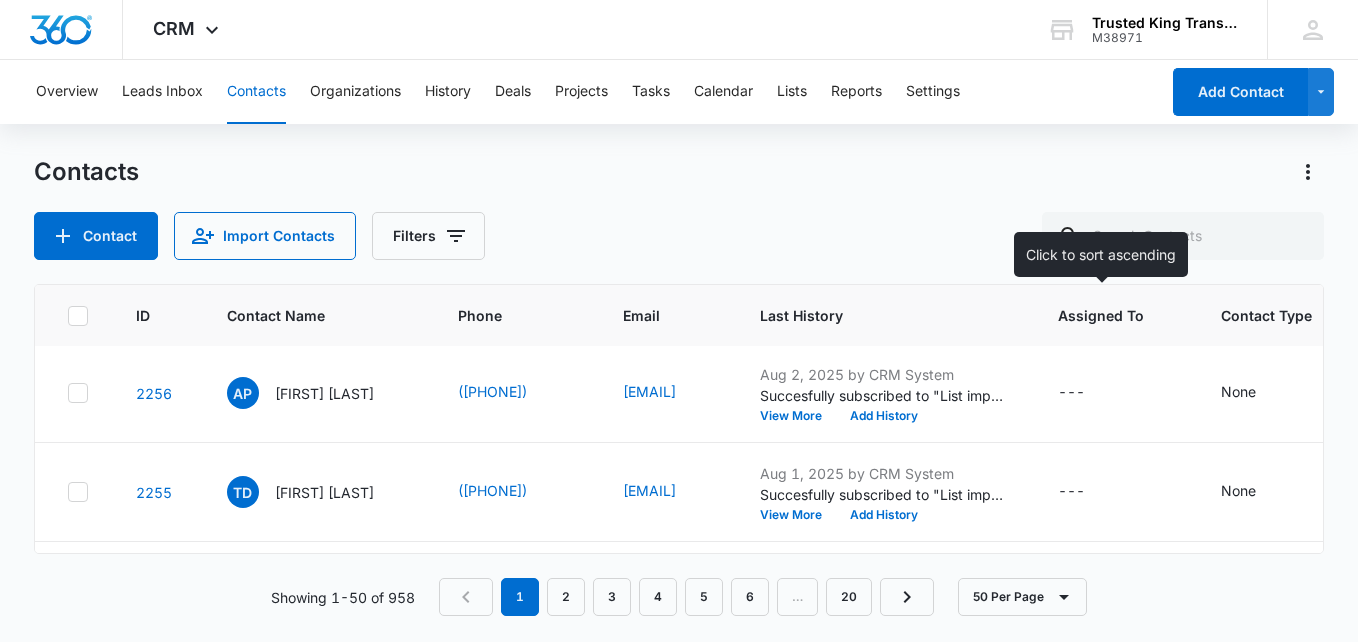 copy on "[EMAIL]" 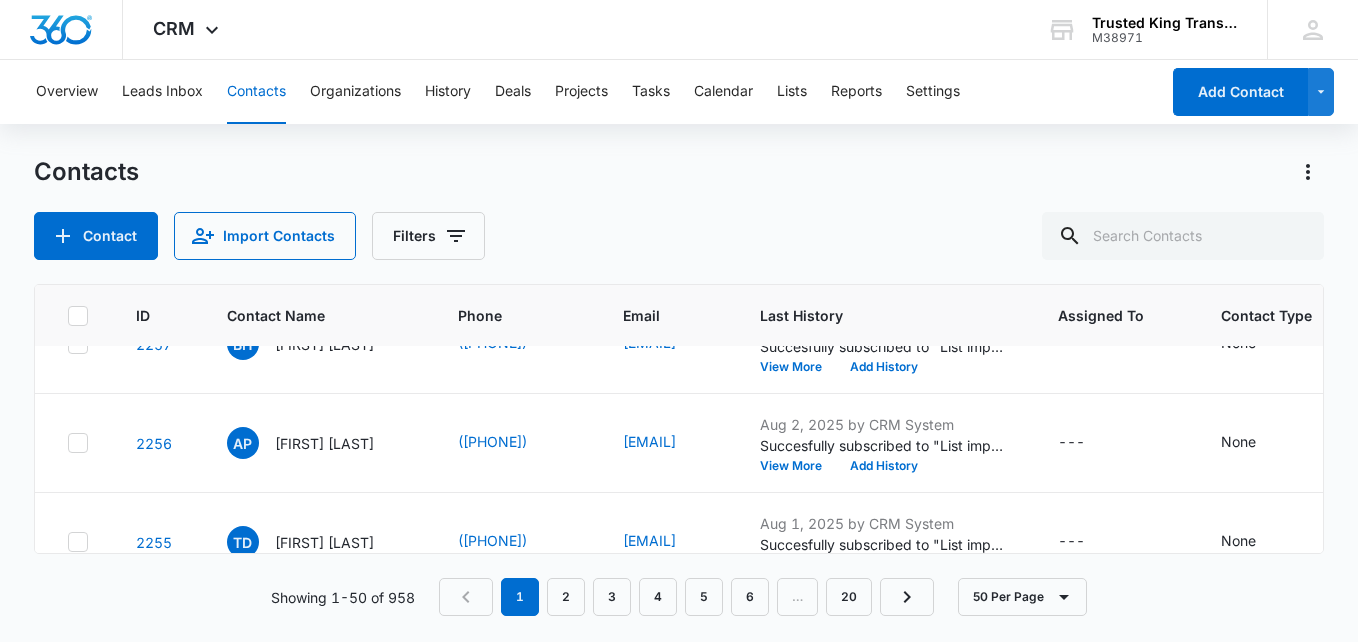 scroll, scrollTop: 200, scrollLeft: 0, axis: vertical 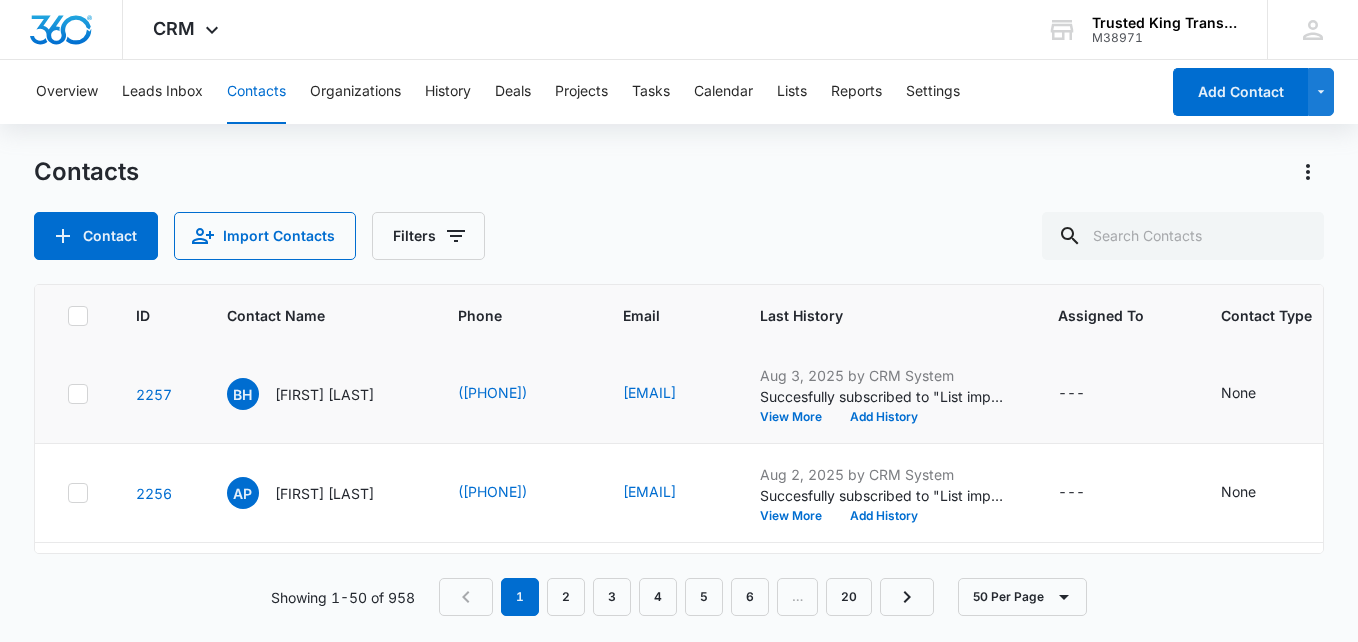 drag, startPoint x: 687, startPoint y: 391, endPoint x: 792, endPoint y: 406, distance: 106.06602 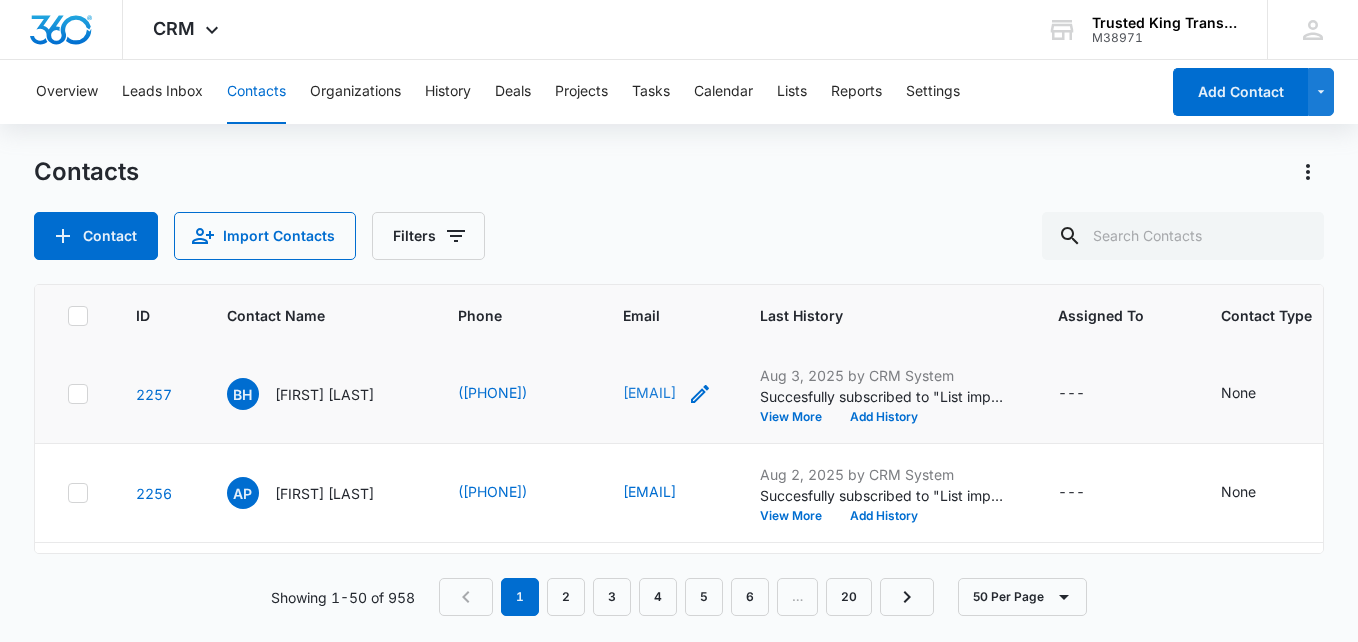 drag, startPoint x: 671, startPoint y: 382, endPoint x: 865, endPoint y: 402, distance: 195.0282 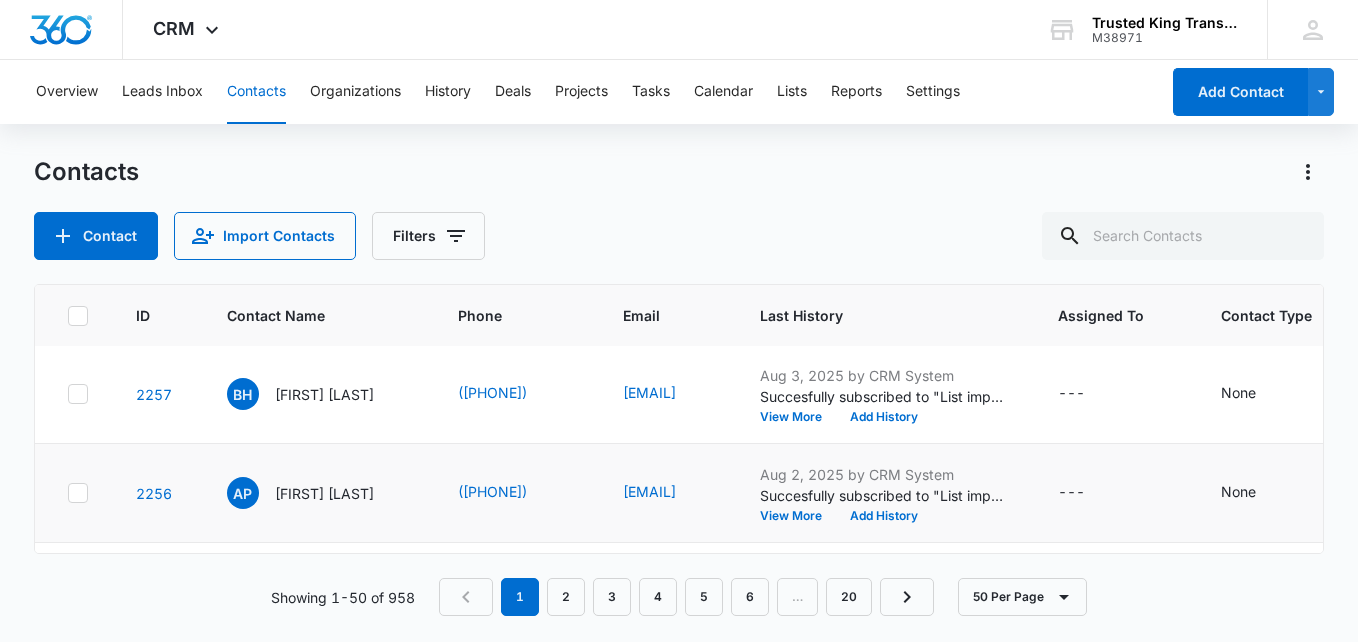 copy on "[EMAIL]" 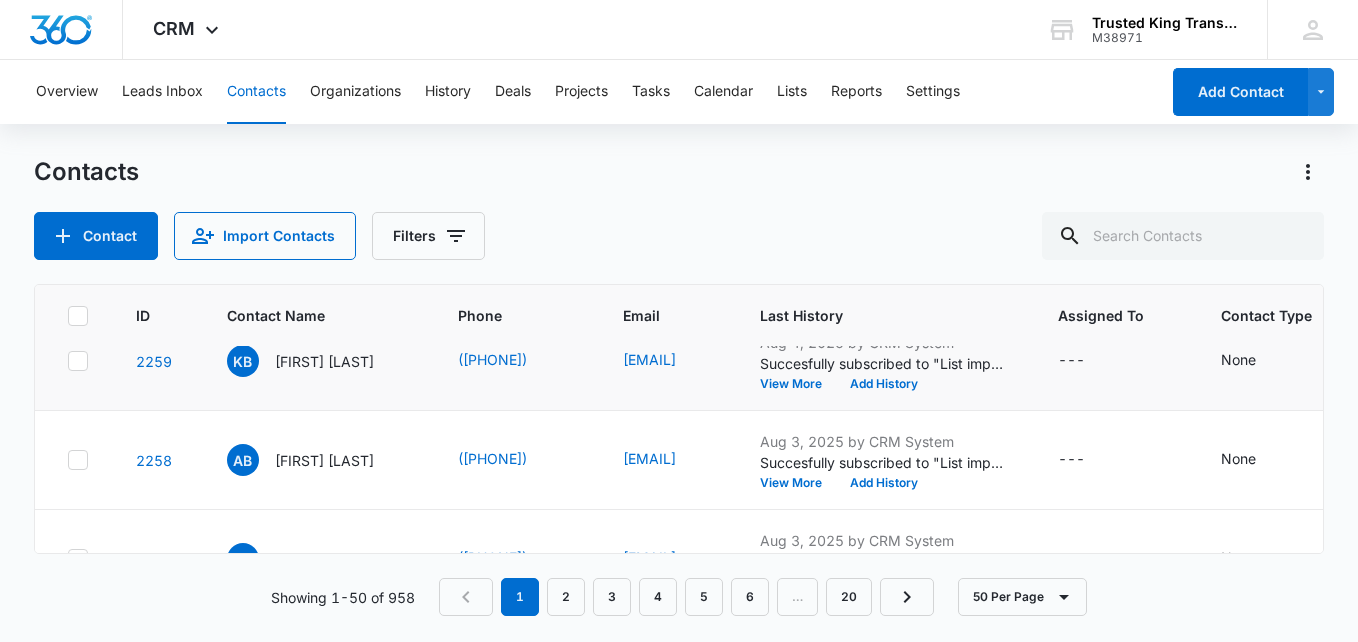 scroll, scrollTop: 0, scrollLeft: 0, axis: both 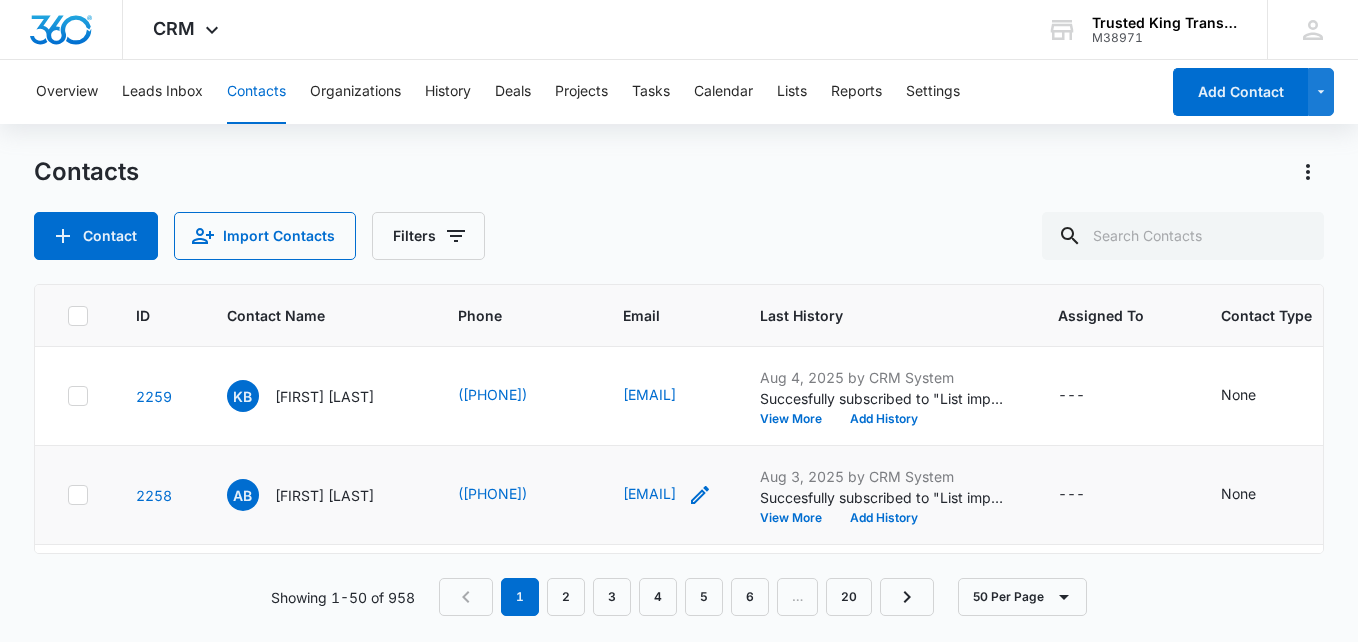drag, startPoint x: 679, startPoint y: 492, endPoint x: 882, endPoint y: 498, distance: 203.08865 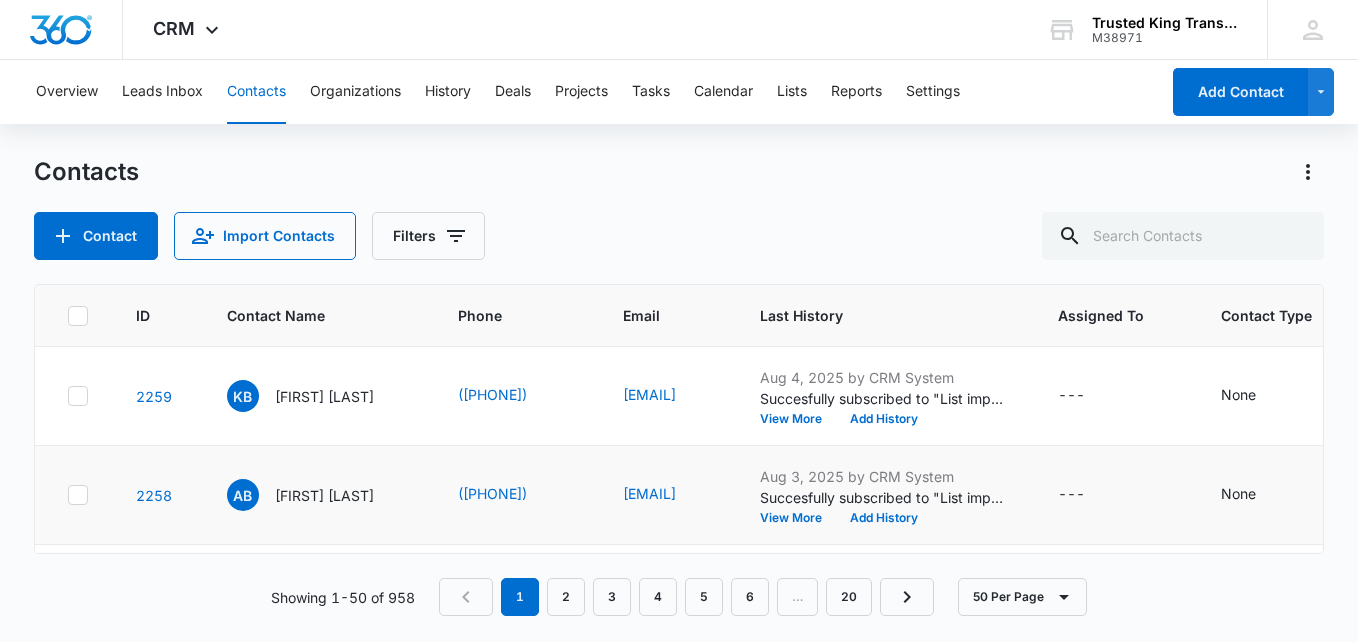 copy on "[EMAIL]" 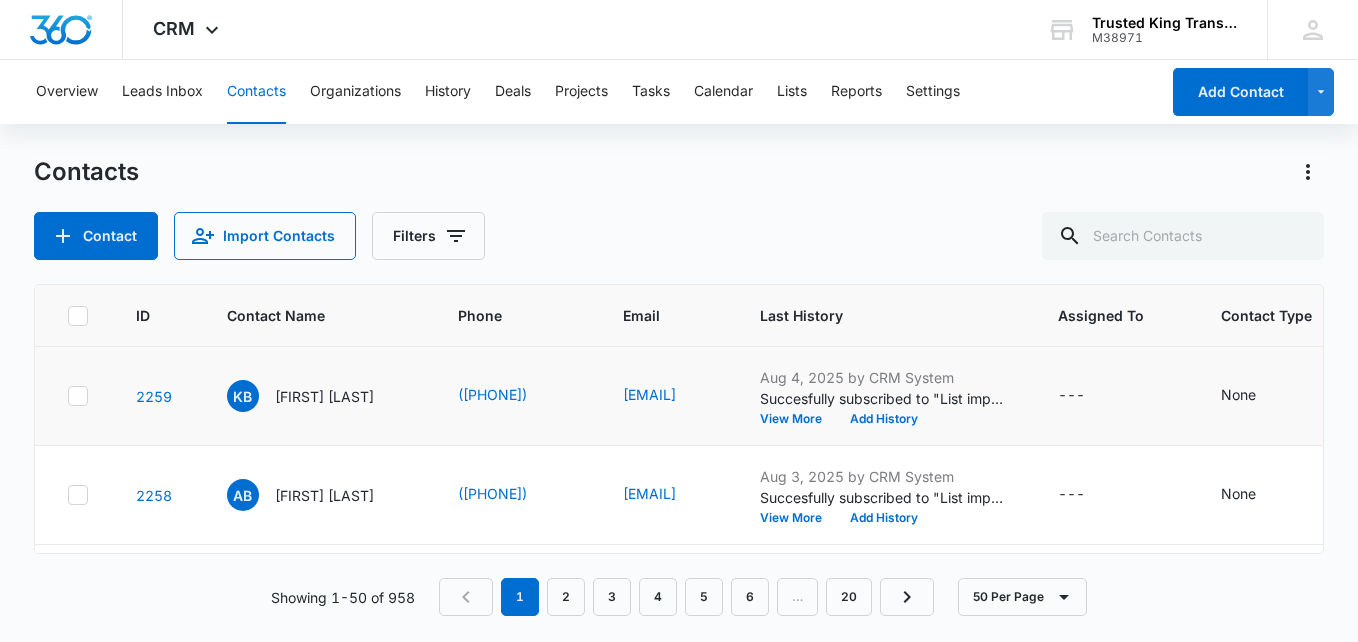 drag, startPoint x: 693, startPoint y: 407, endPoint x: 782, endPoint y: 417, distance: 89.560036 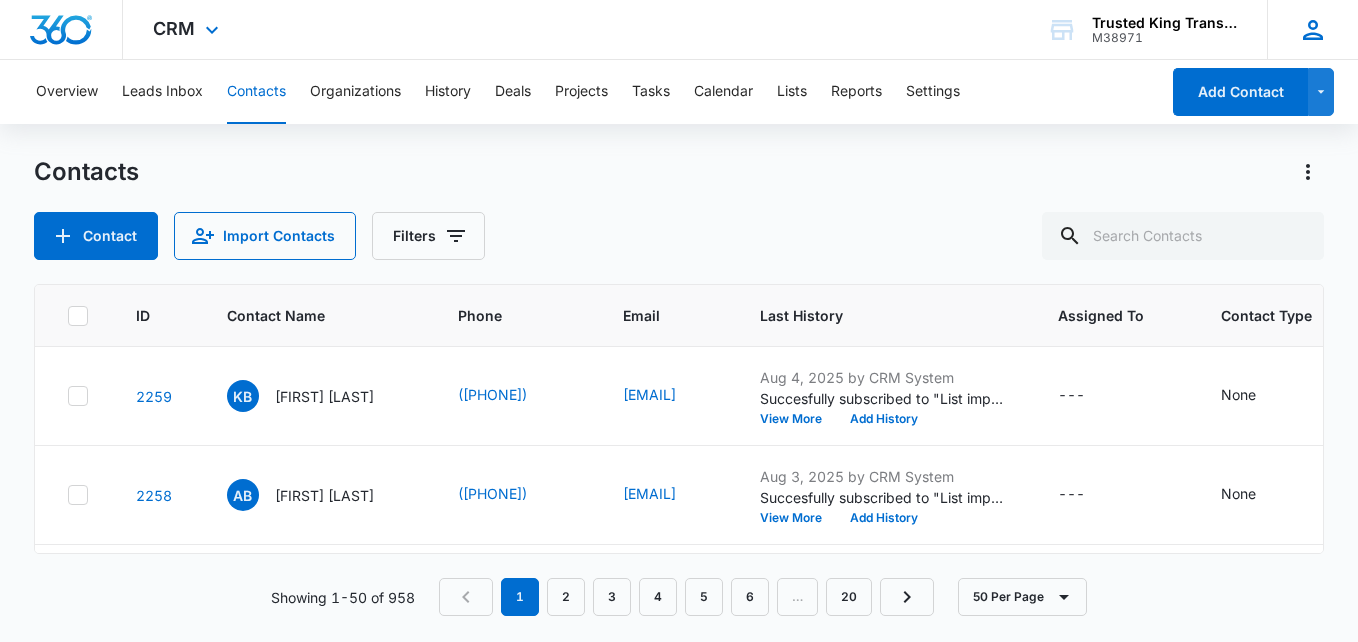 click on "TD [FIRST] [LAST] [EMAIL] My Profile Notifications Support Logout Terms & Conditions   •   Privacy Policy" at bounding box center (1312, 29) 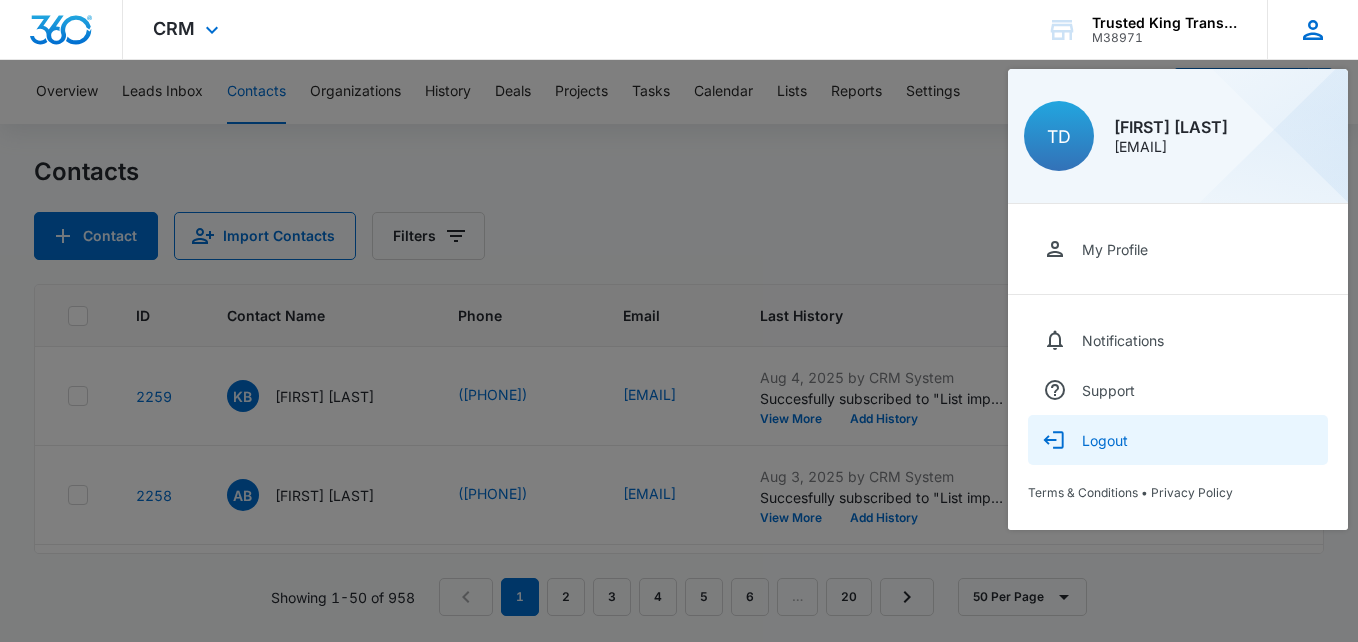 click on "Logout" at bounding box center (1105, 440) 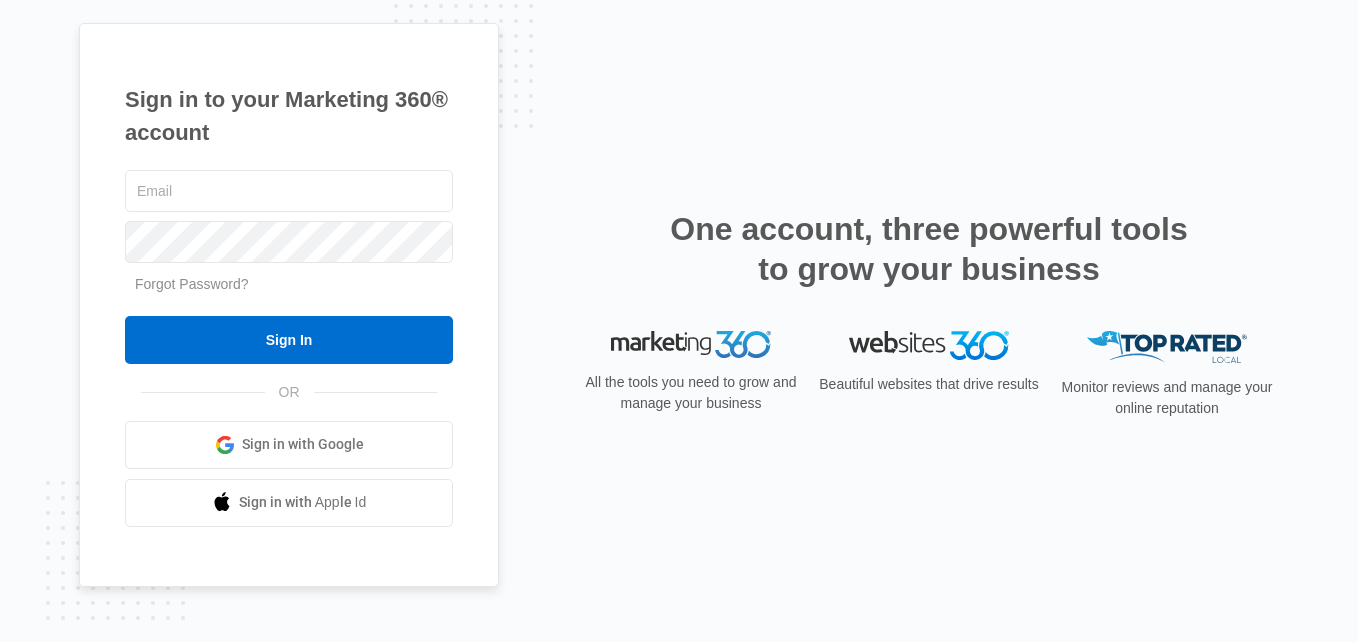 scroll, scrollTop: 0, scrollLeft: 0, axis: both 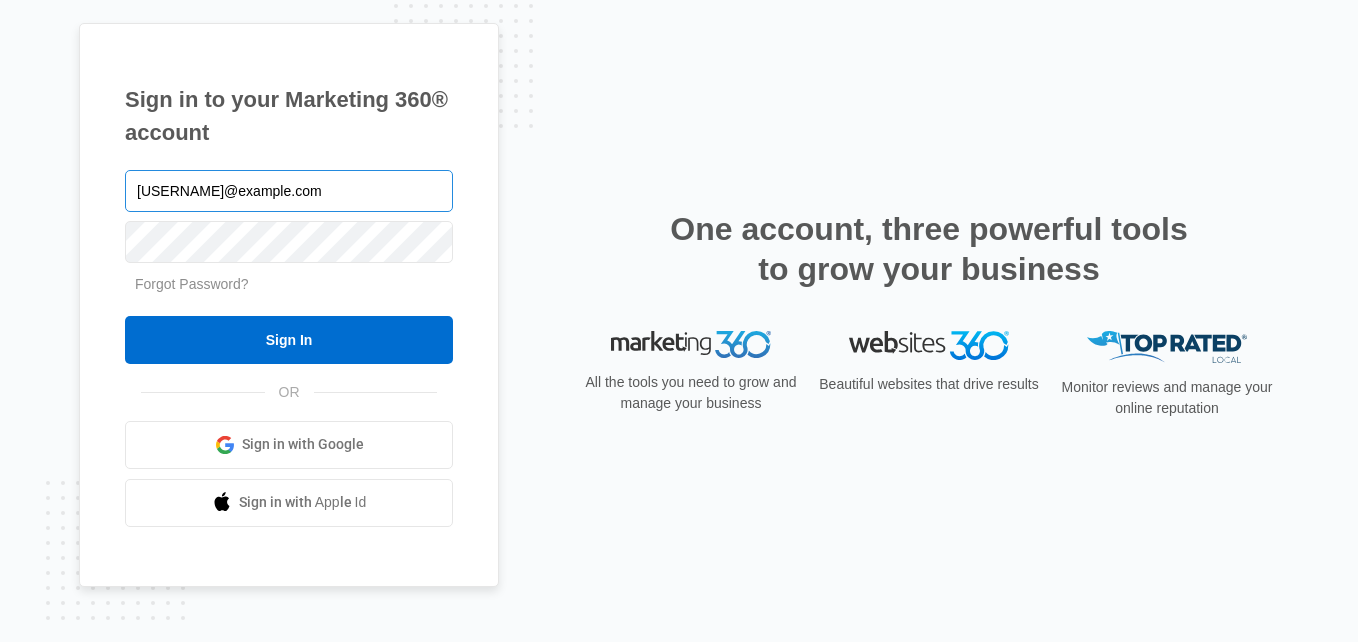 click on "[USERNAME]@example.com" at bounding box center [289, 191] 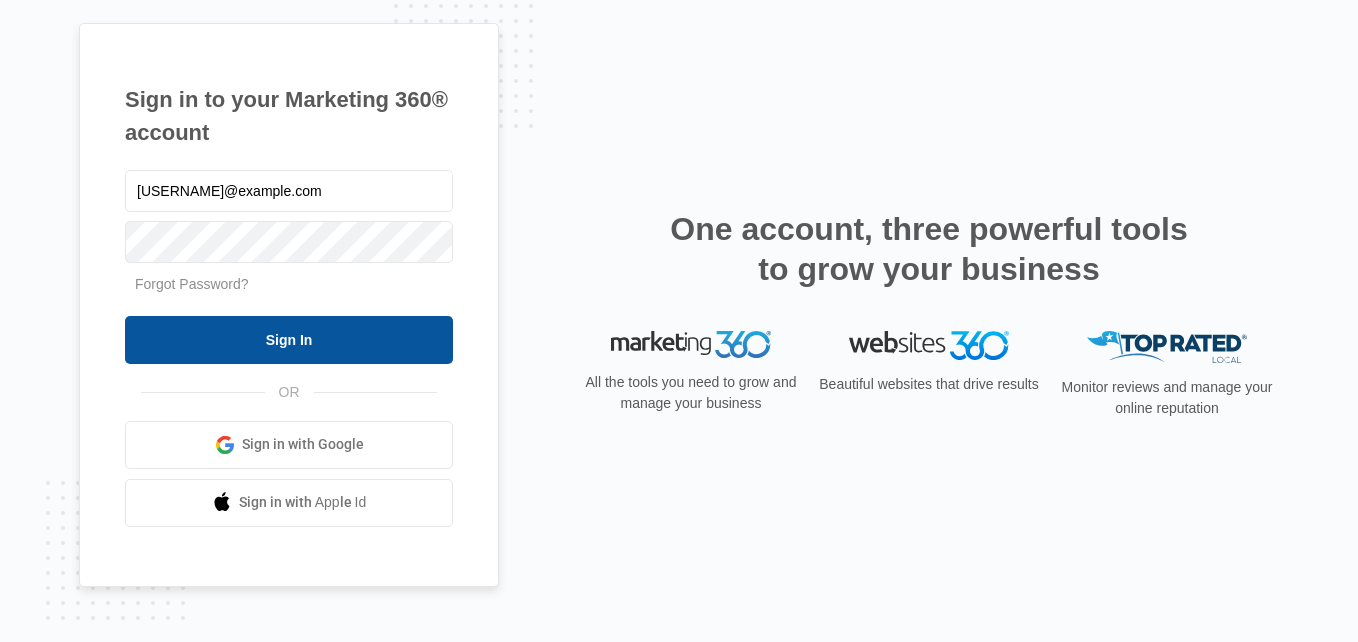 click on "Sign In" at bounding box center (289, 340) 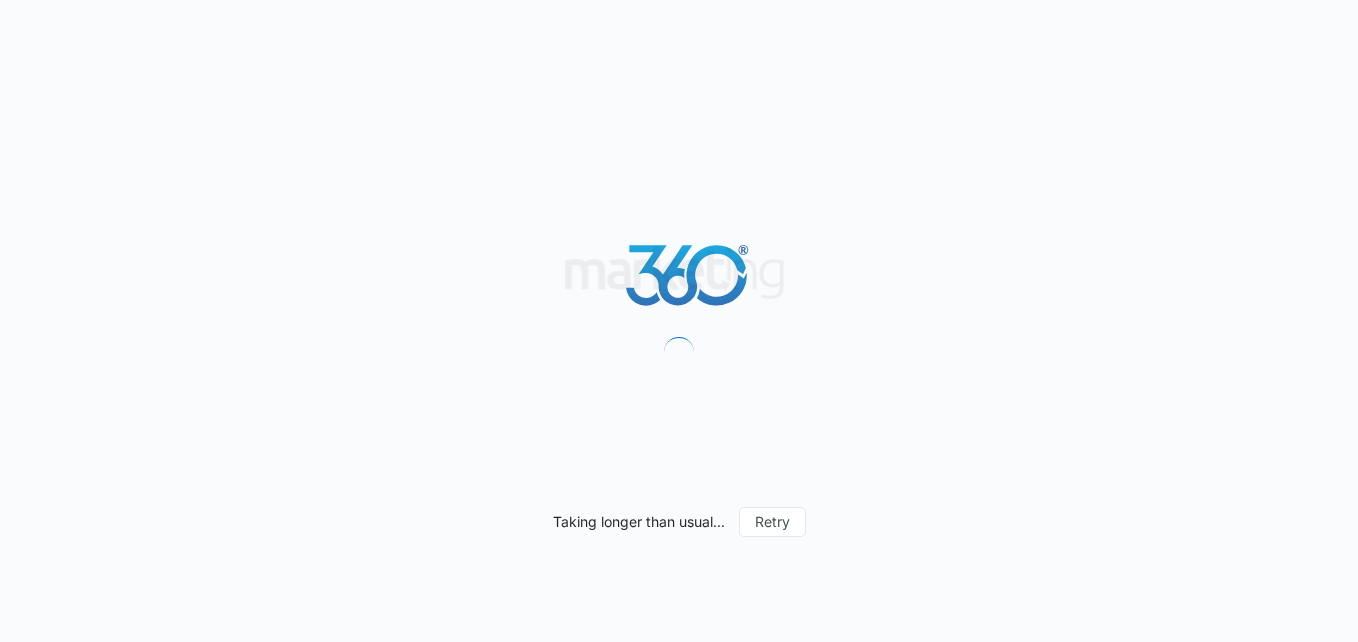 scroll, scrollTop: 0, scrollLeft: 0, axis: both 